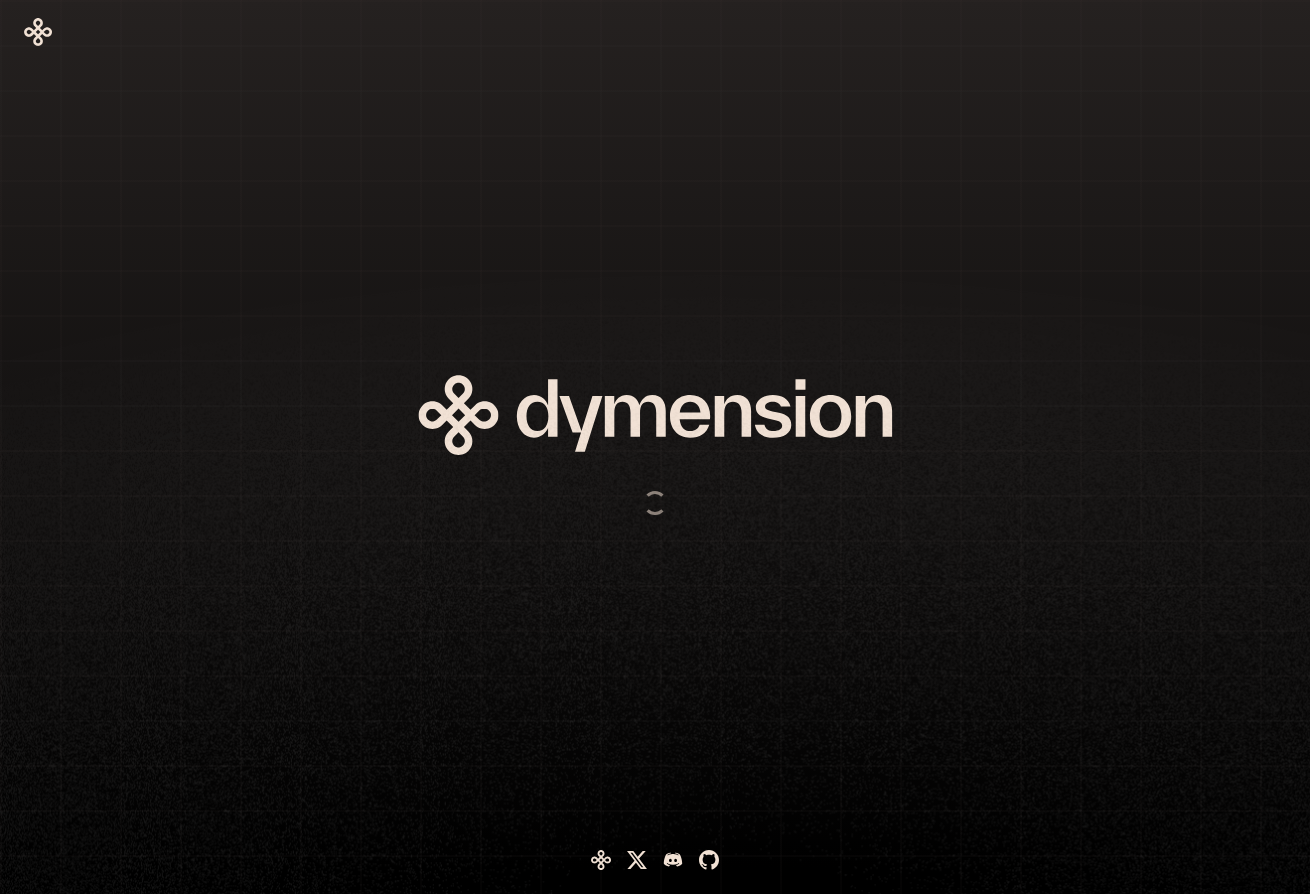 scroll, scrollTop: 0, scrollLeft: 0, axis: both 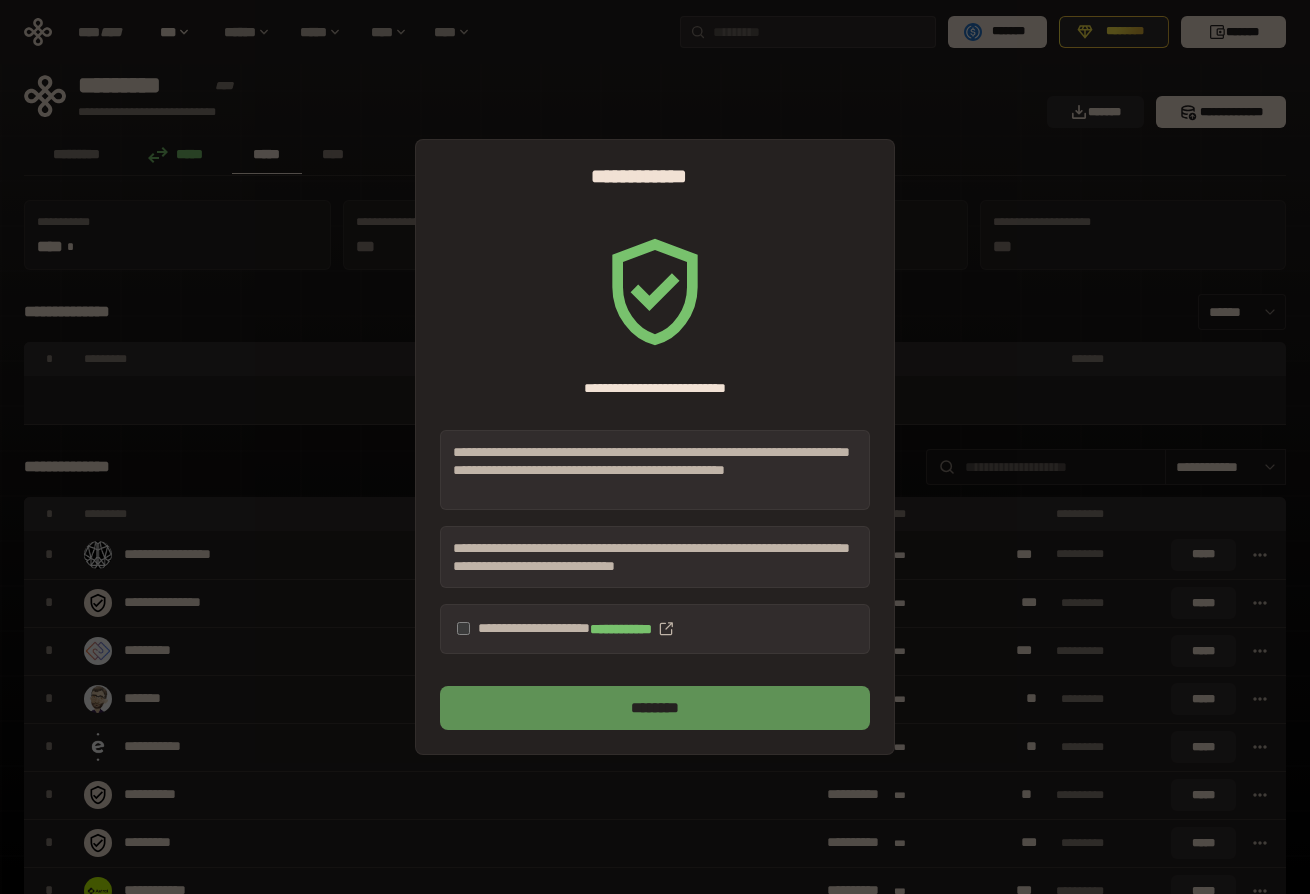 click on "********" at bounding box center (655, 708) 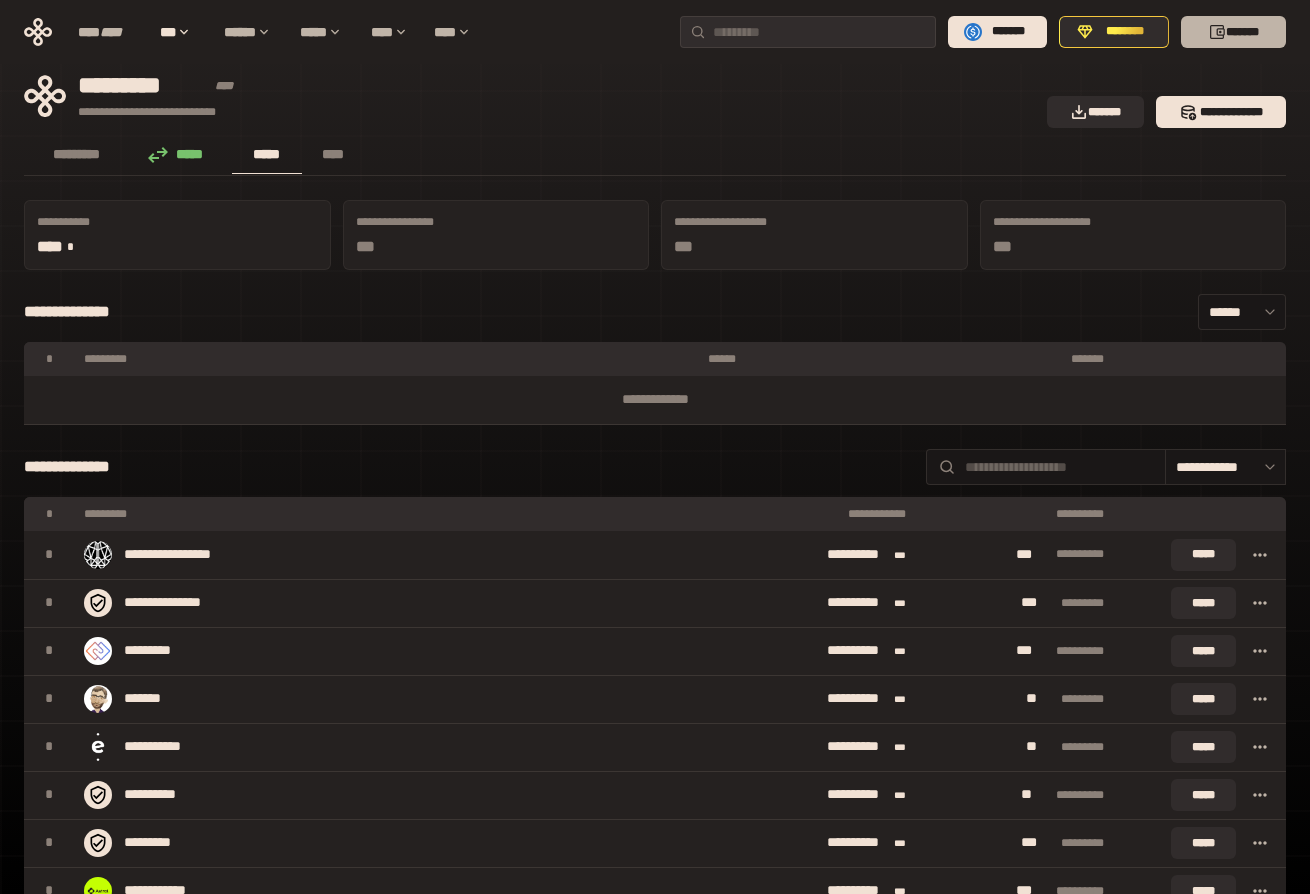 click on "*******" at bounding box center [1233, 32] 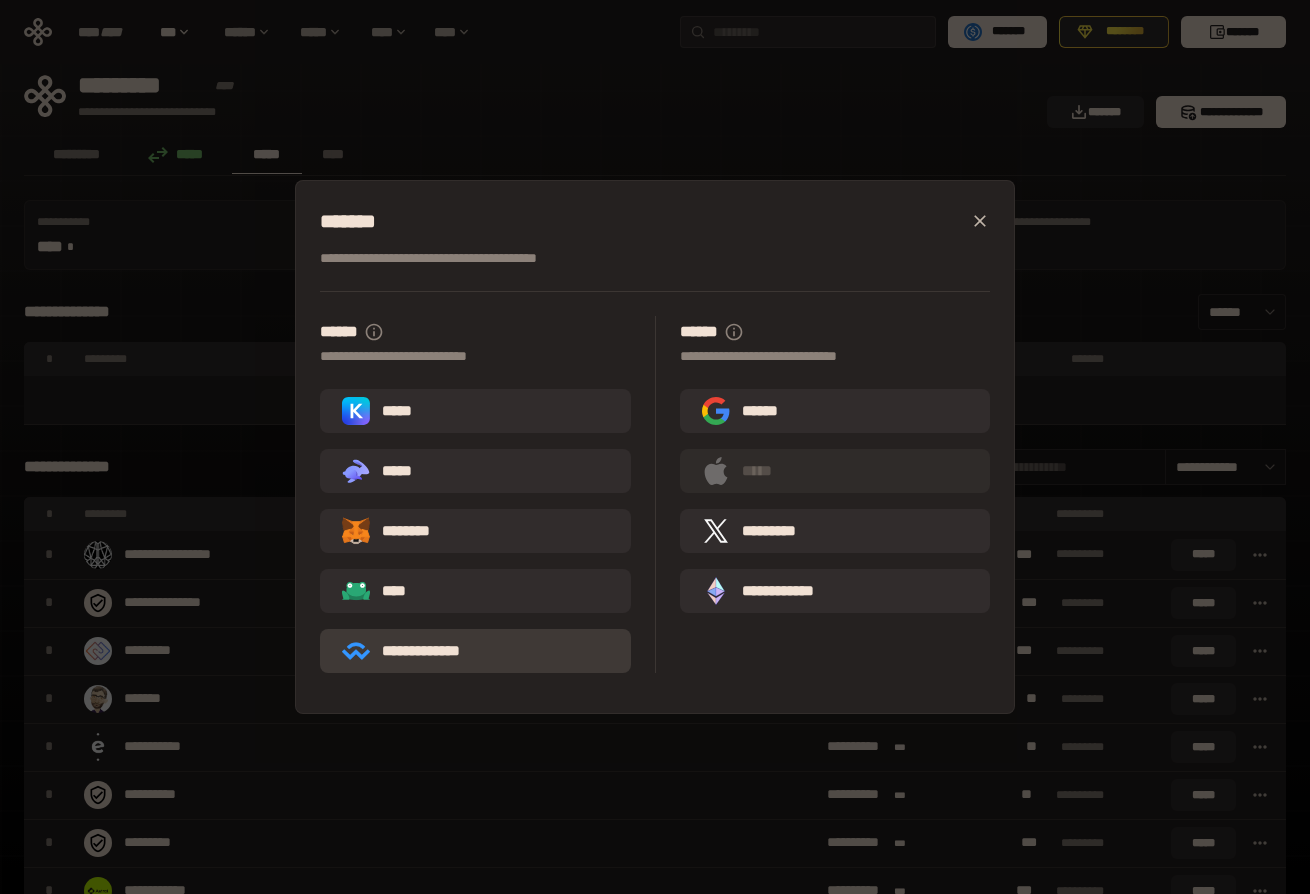 click on "**********" at bounding box center [415, 651] 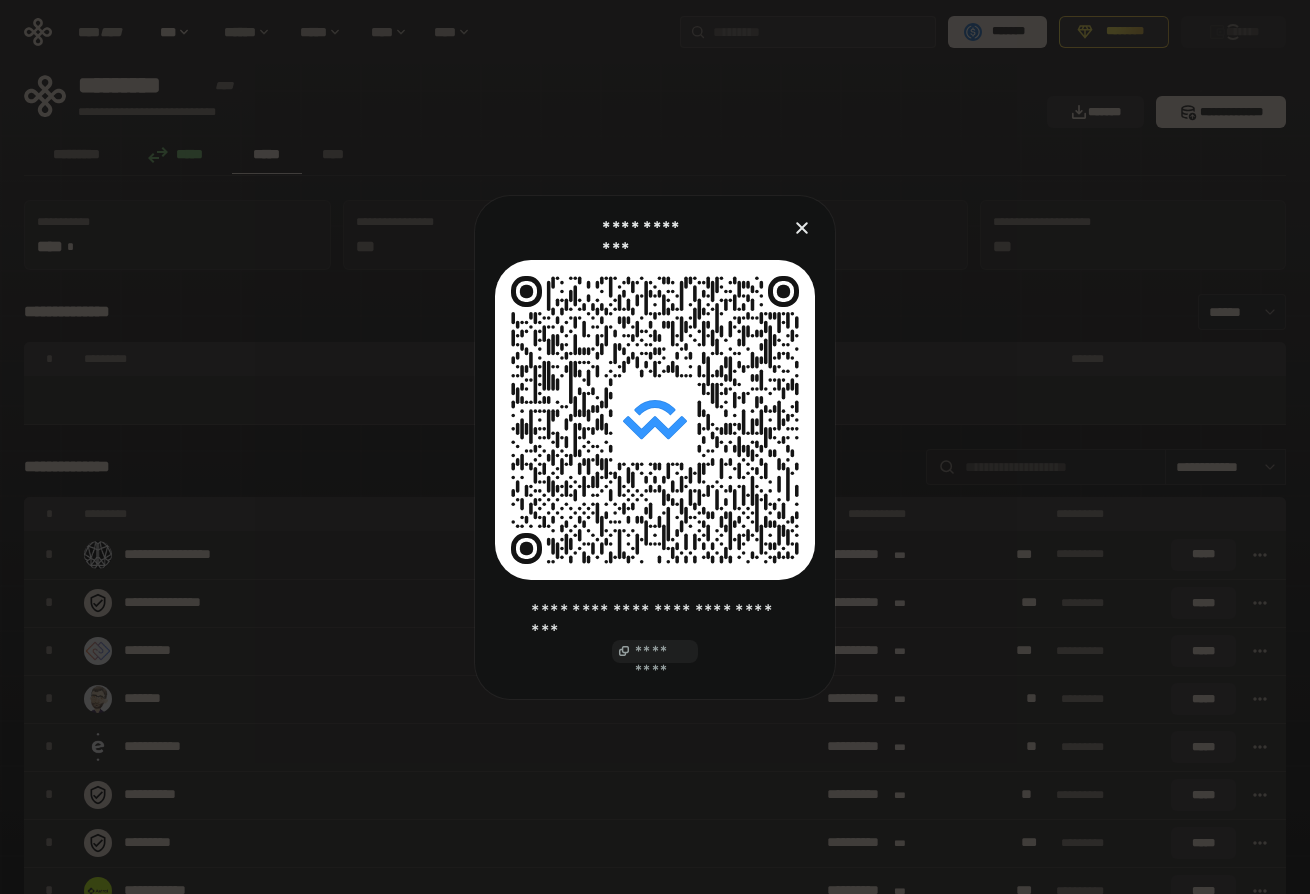 click on "*********" 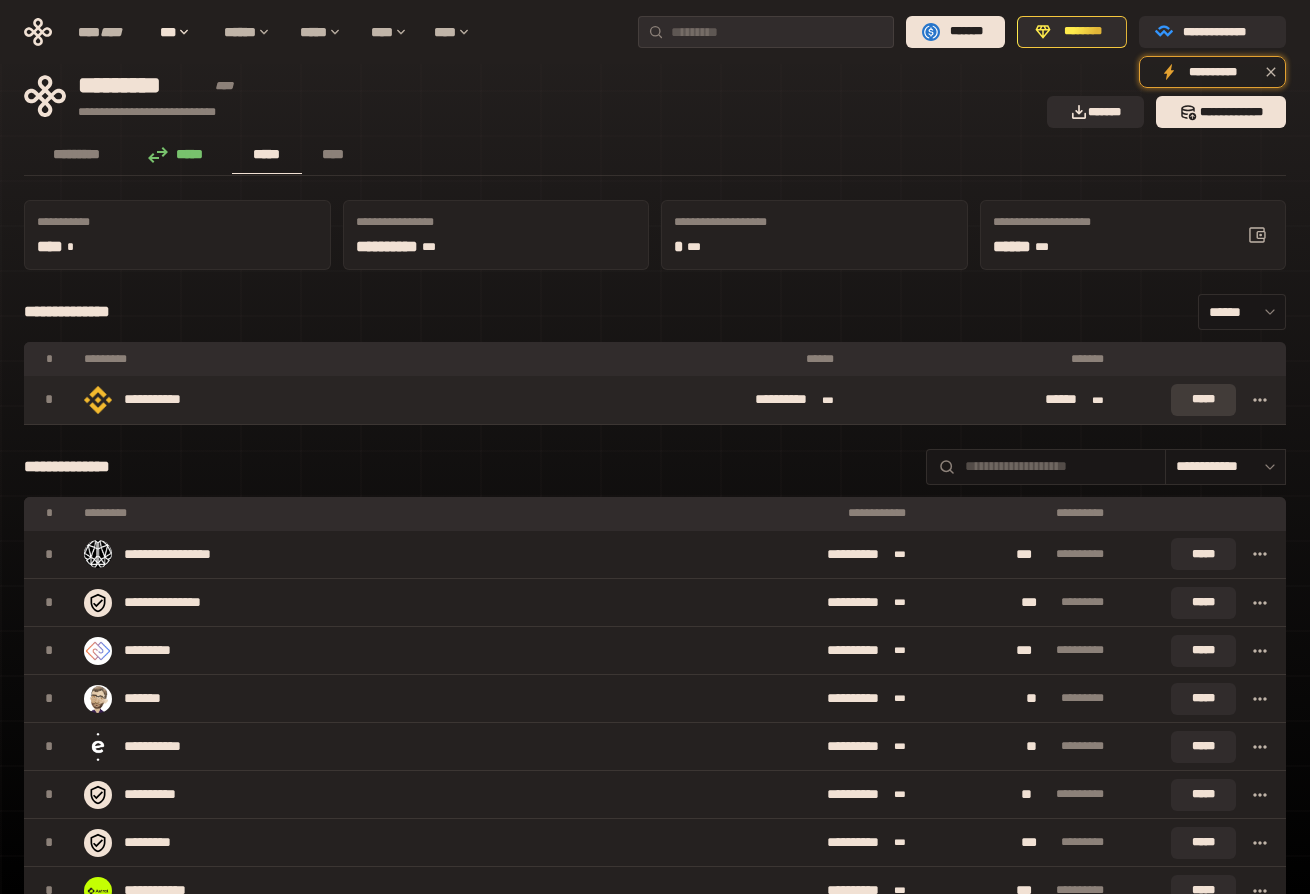 click on "*****" at bounding box center [1203, 400] 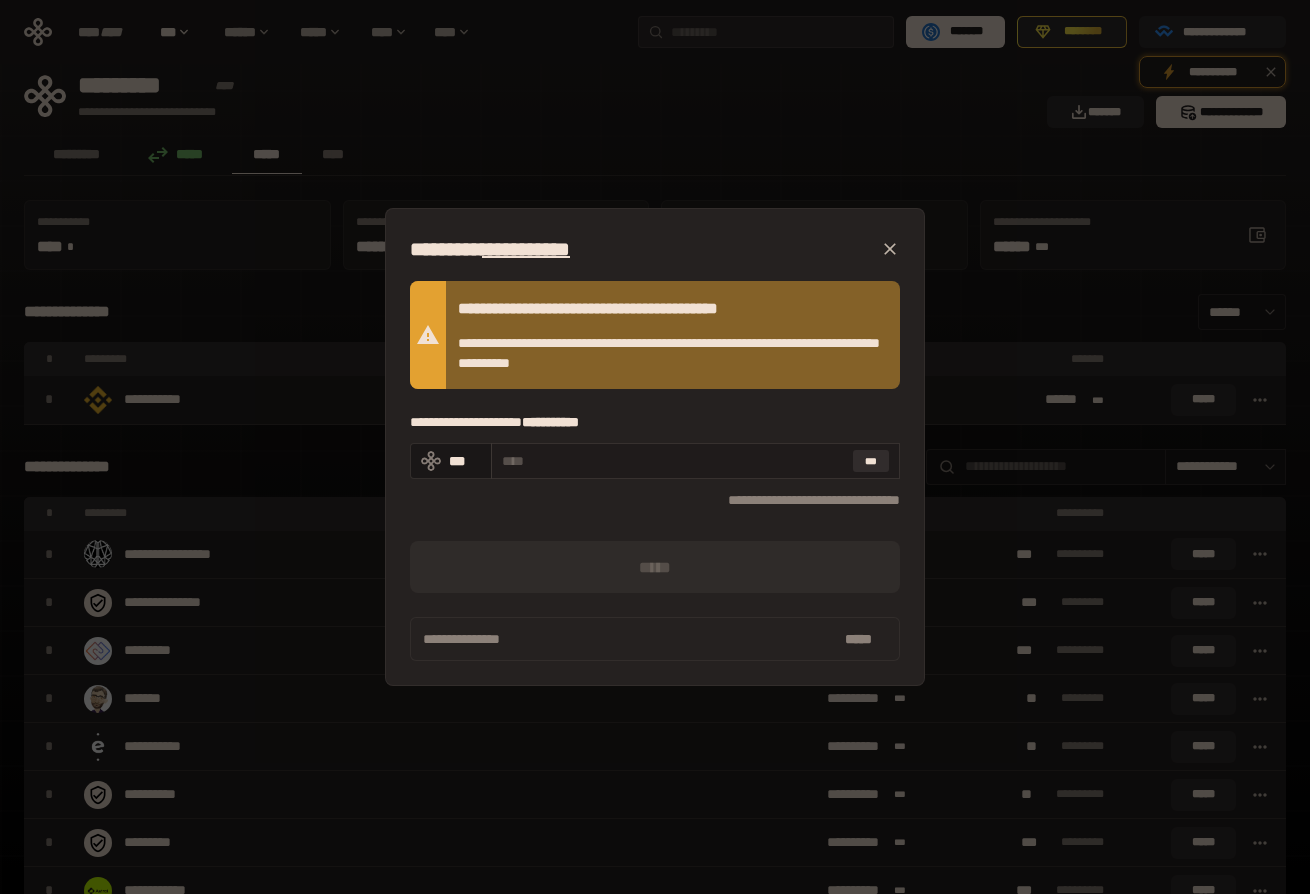 click at bounding box center (673, 461) 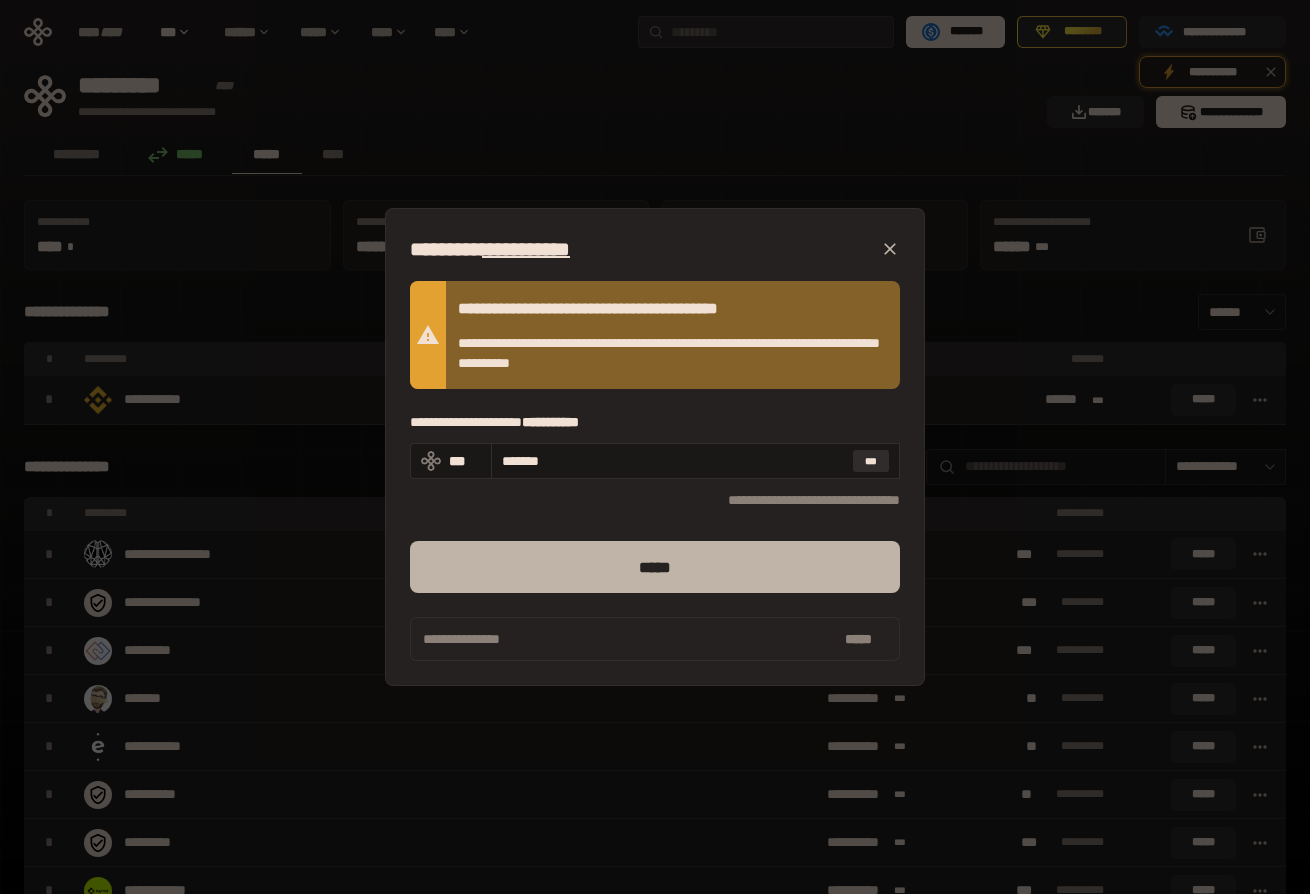 type on "*******" 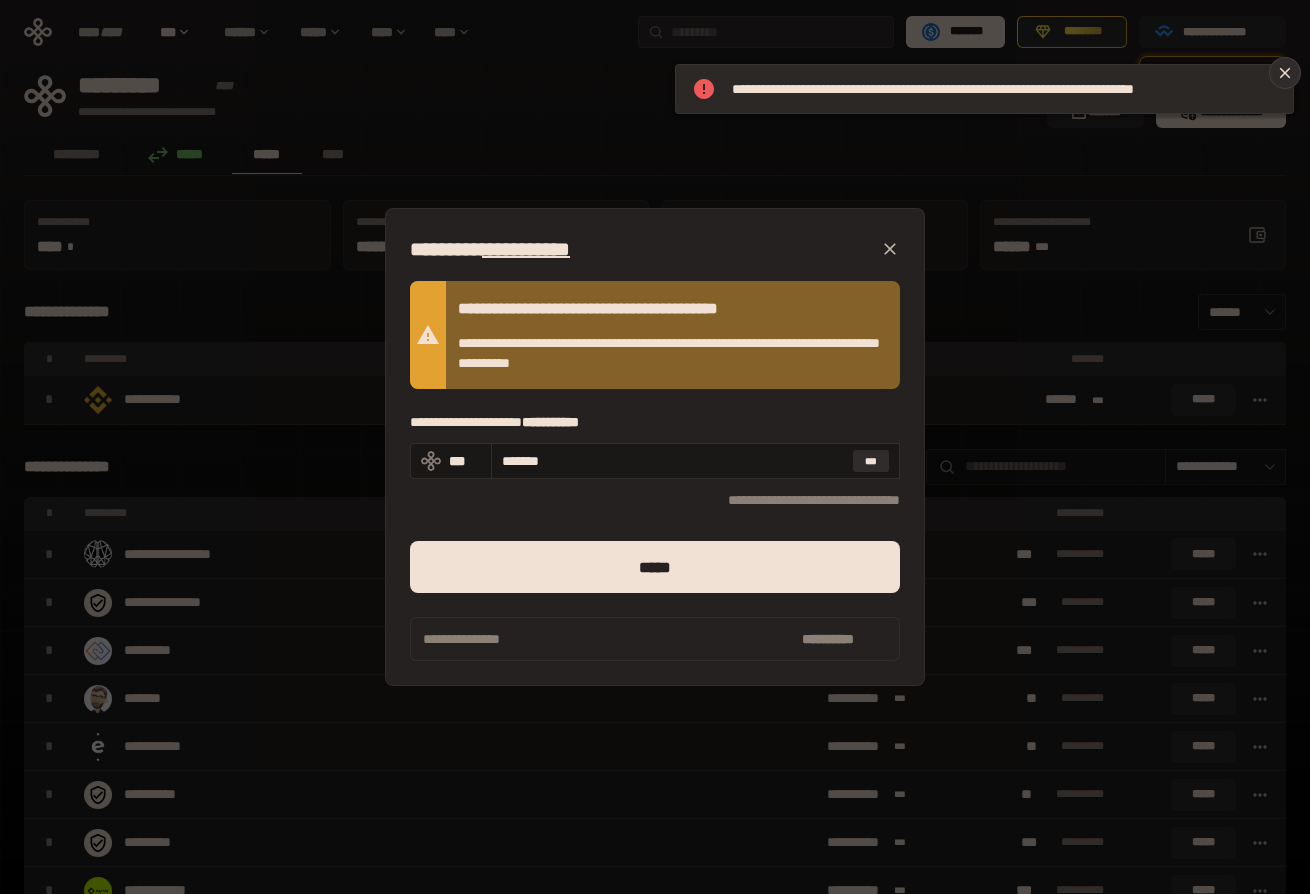 click on "**********" at bounding box center (1004, 89) 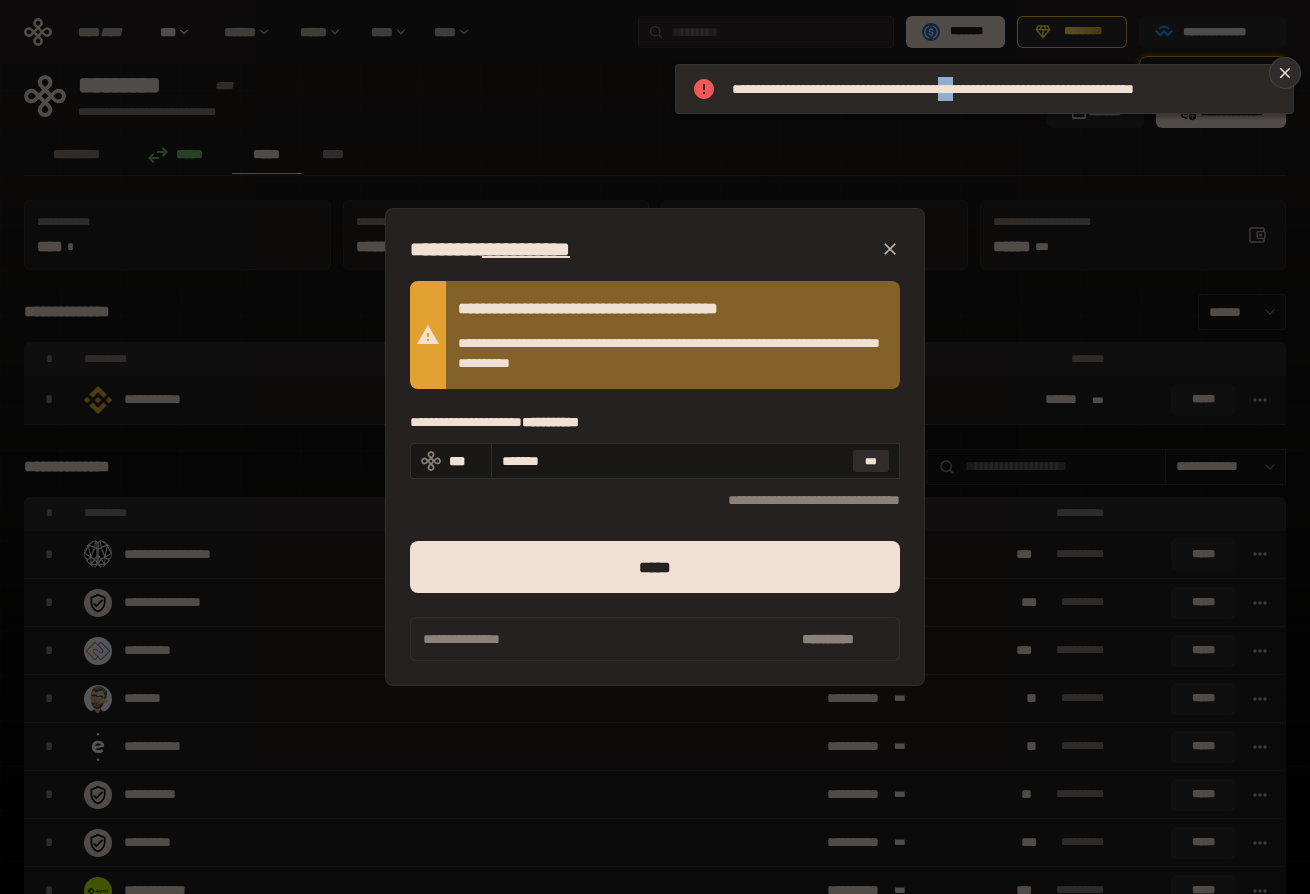 click on "**********" at bounding box center [1004, 89] 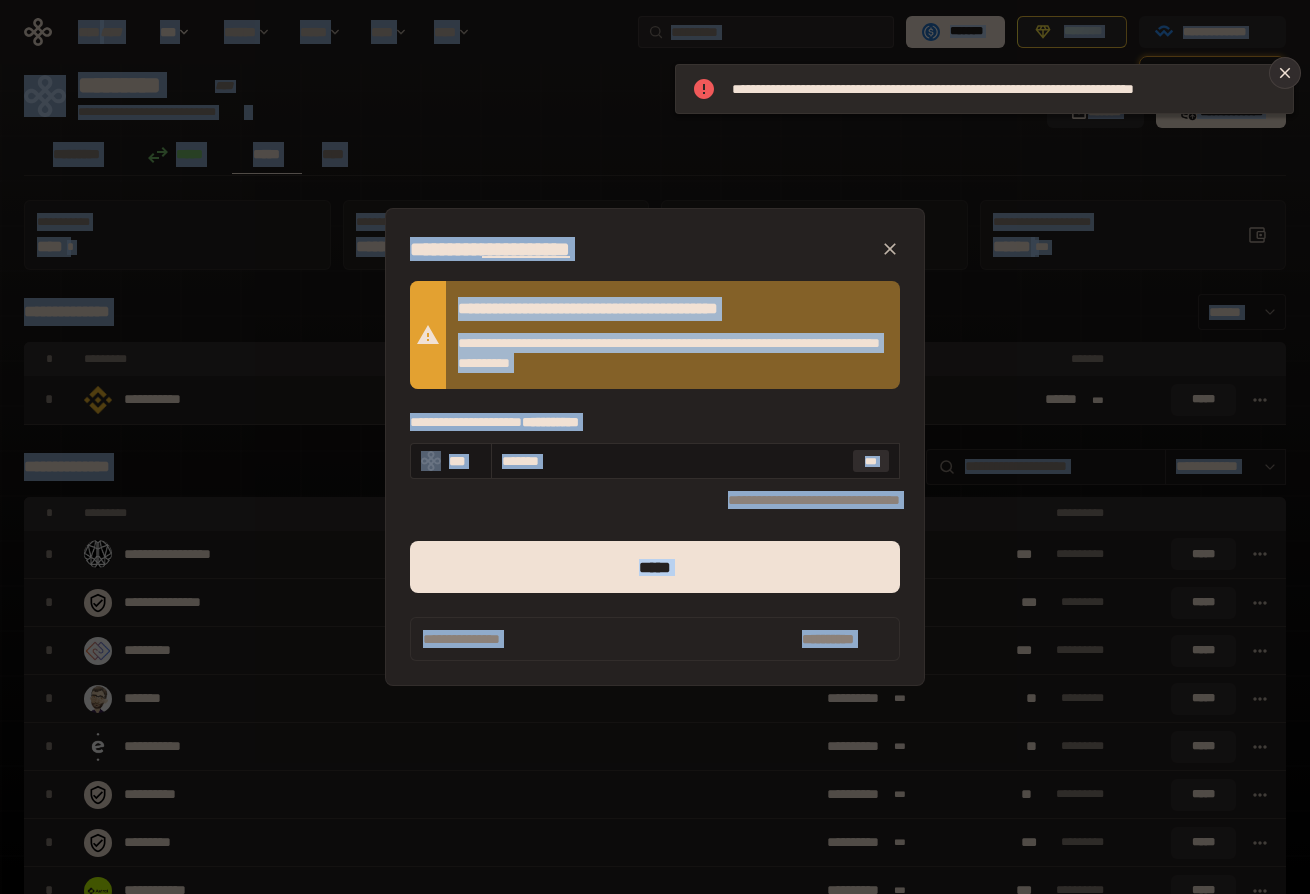 click on "**********" at bounding box center [1004, 89] 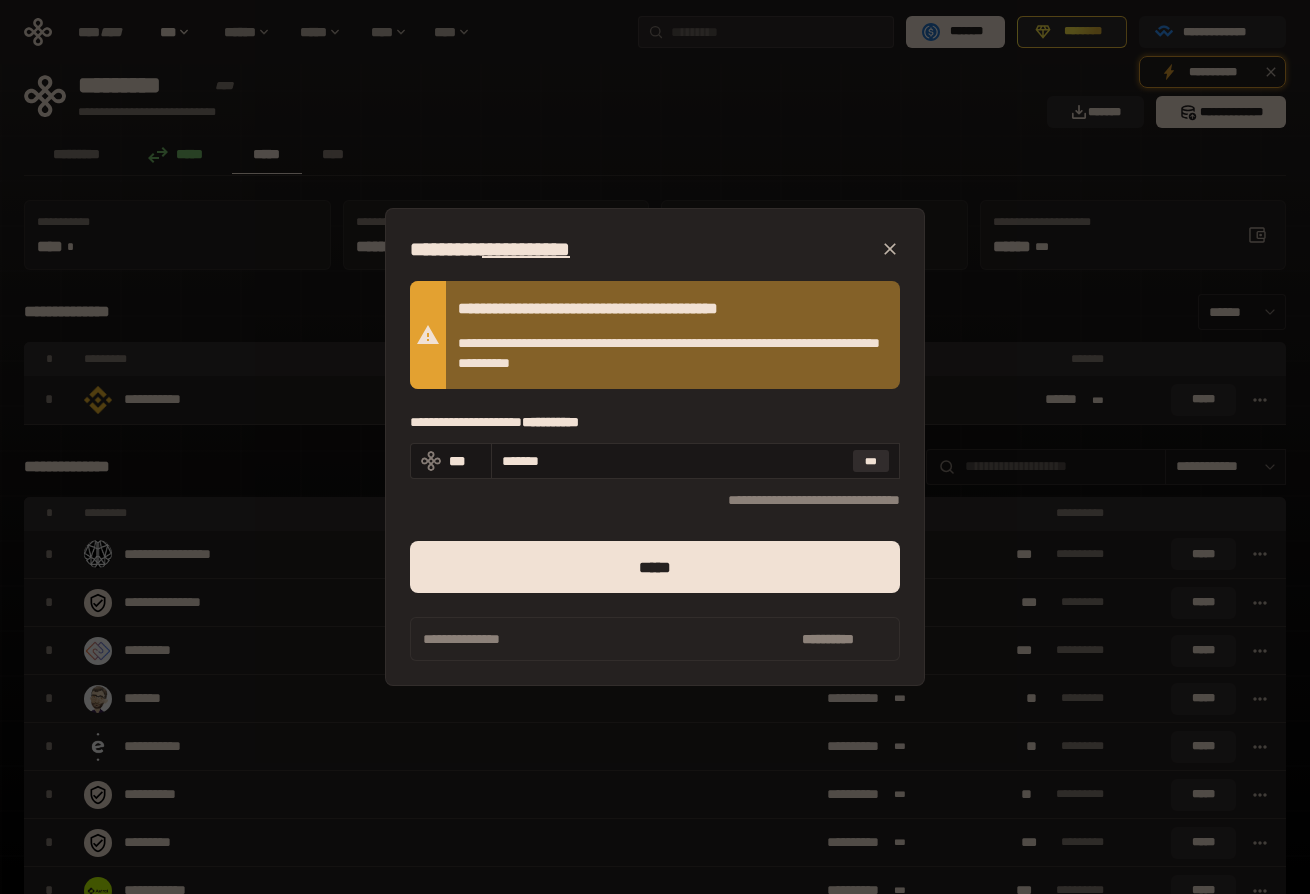 click on "**********" at bounding box center (655, 249) 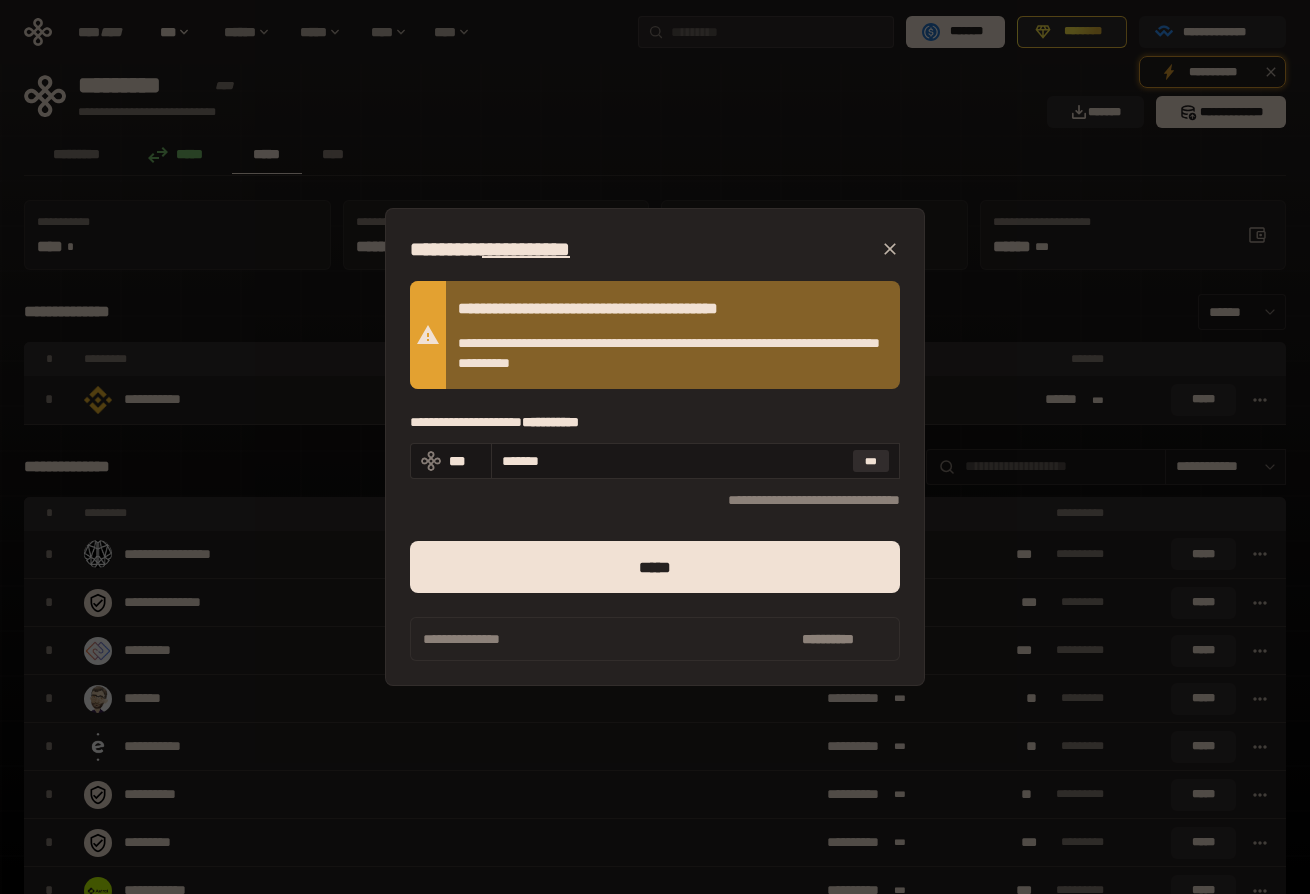 click 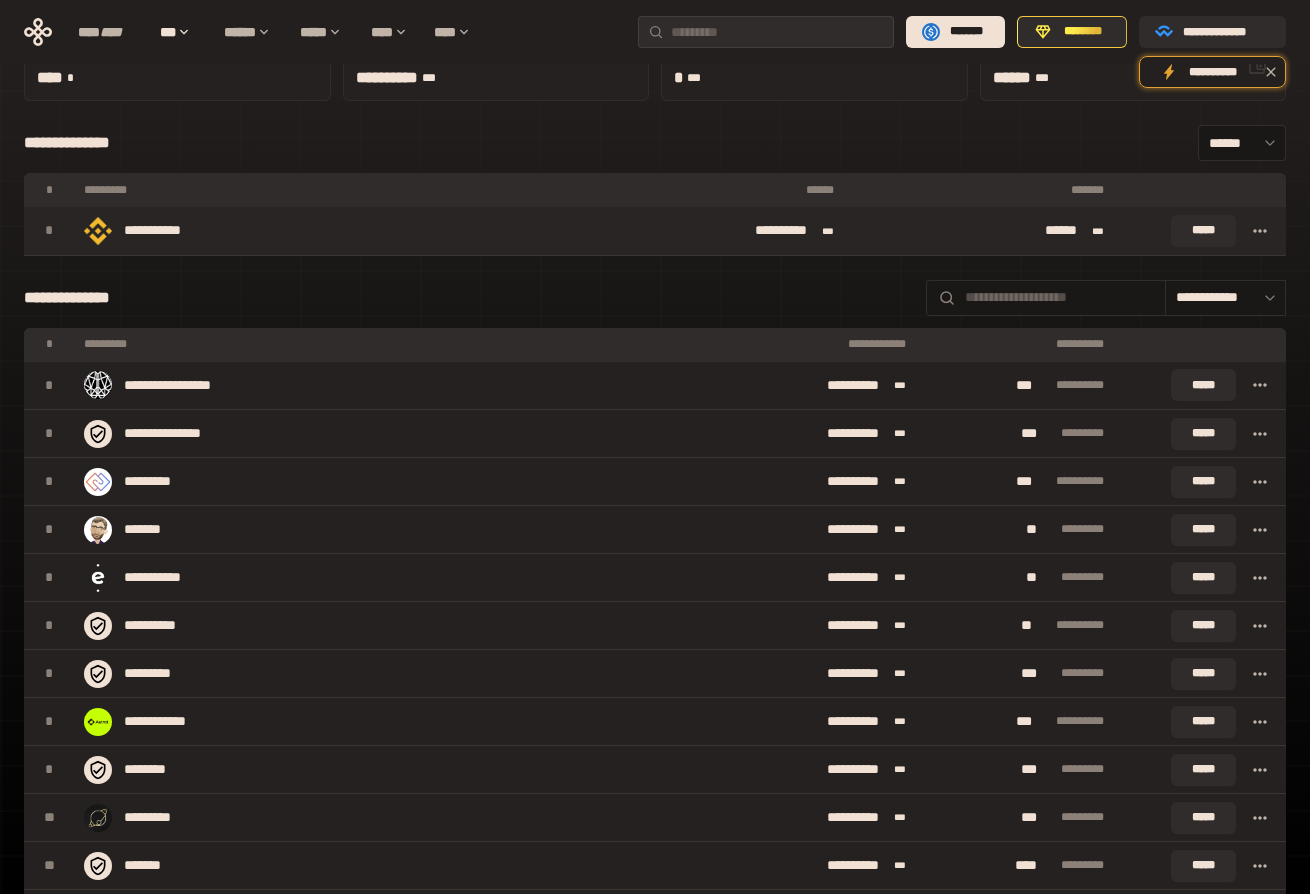 scroll, scrollTop: 189, scrollLeft: 0, axis: vertical 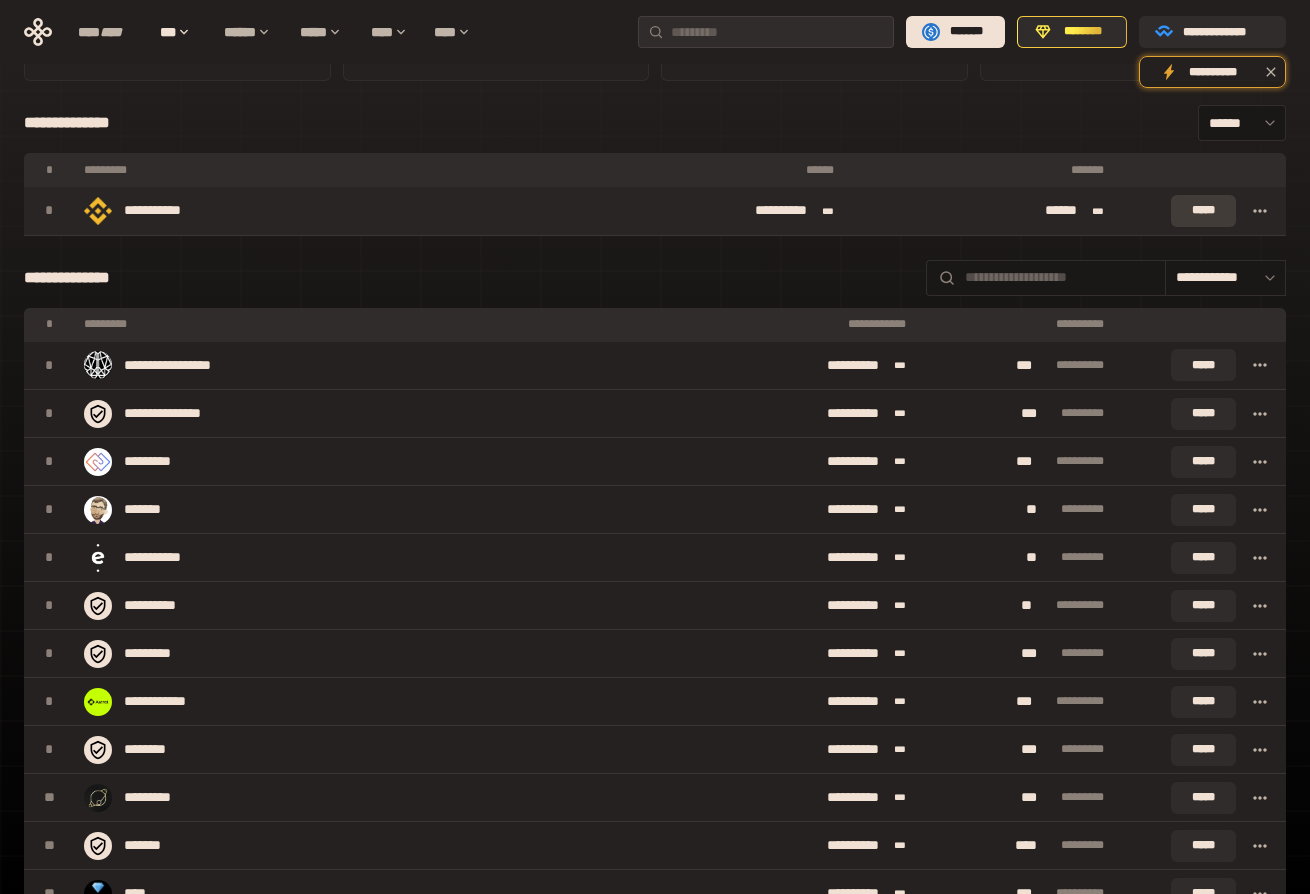 click on "*****" at bounding box center (1203, 211) 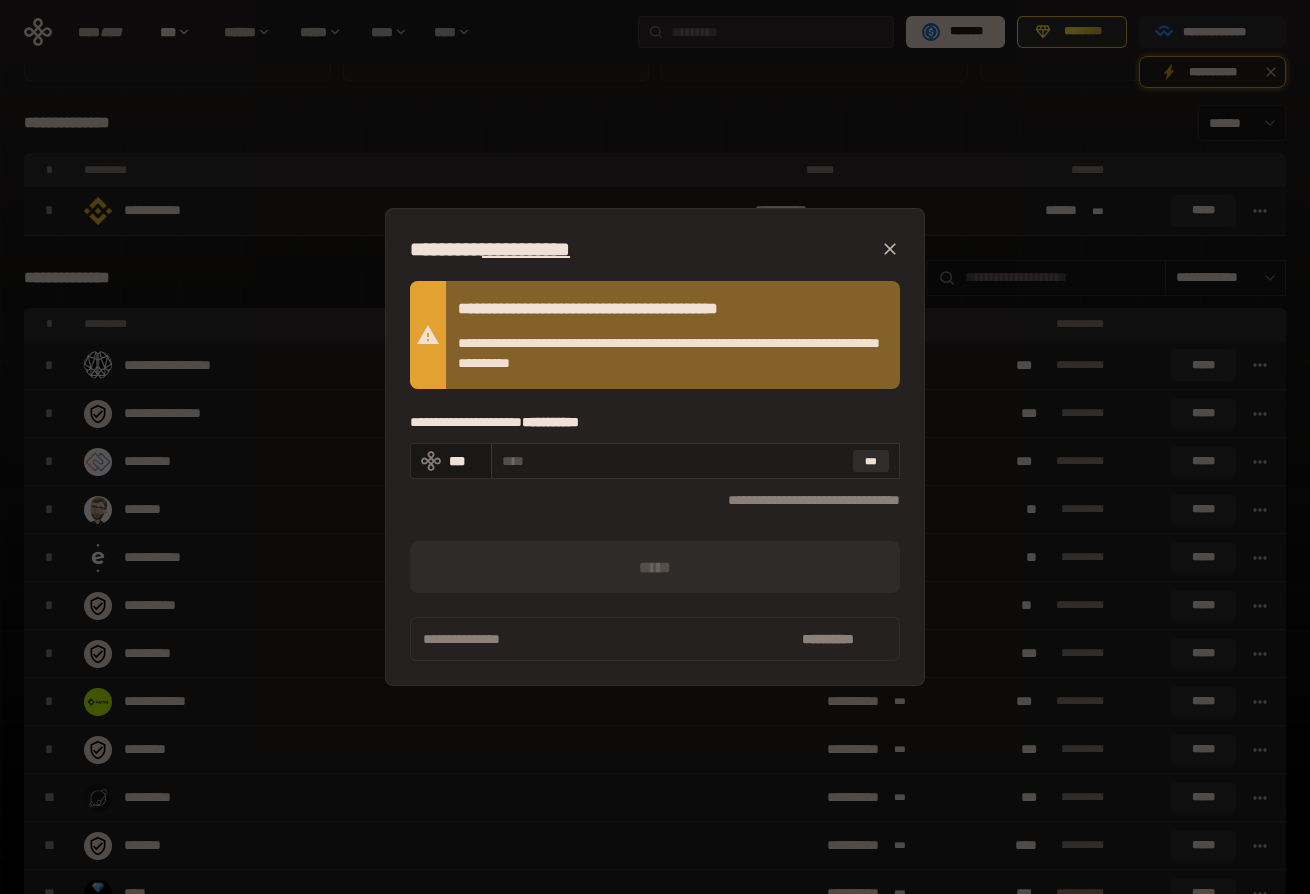click at bounding box center (673, 461) 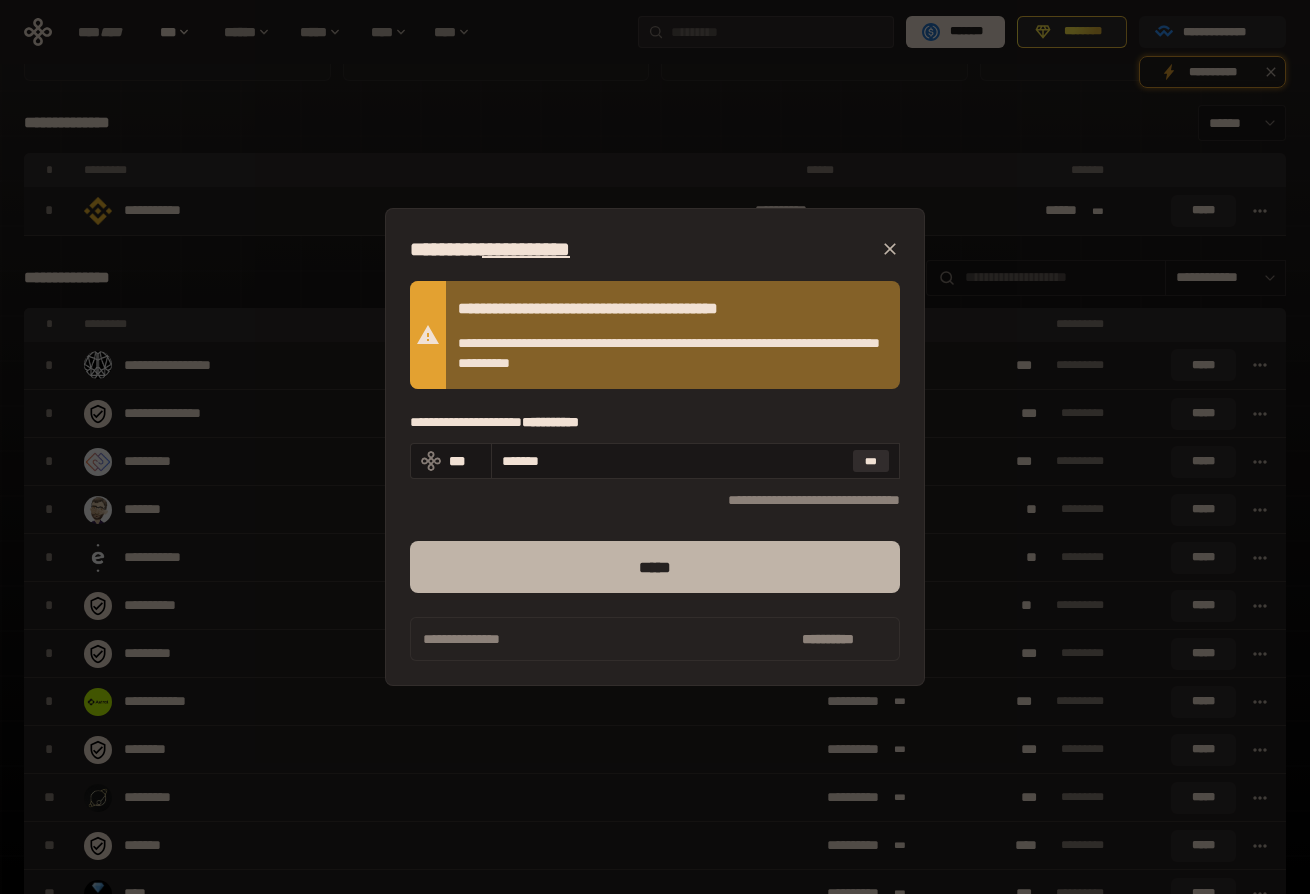 type on "*******" 